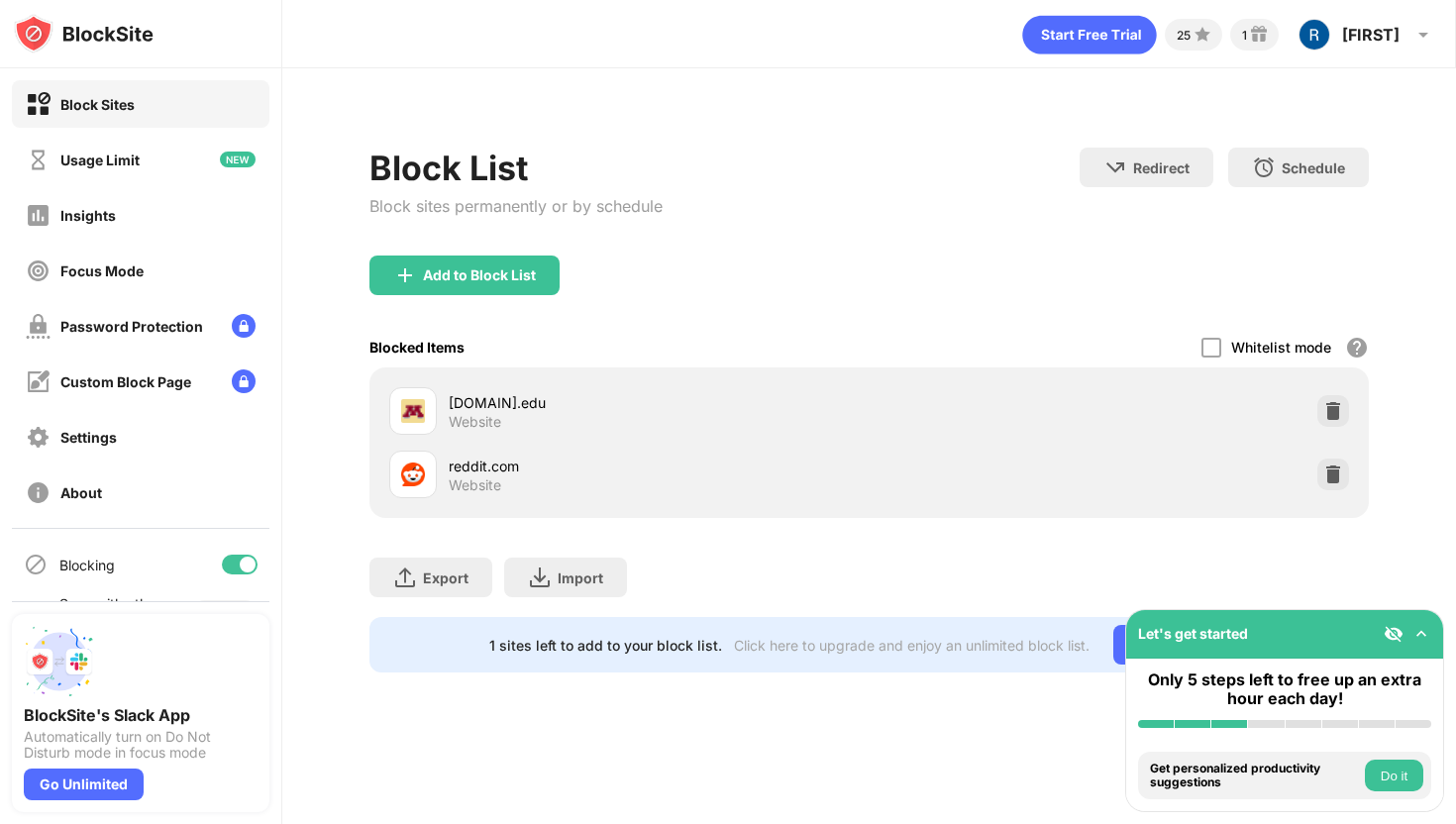 scroll, scrollTop: 0, scrollLeft: 0, axis: both 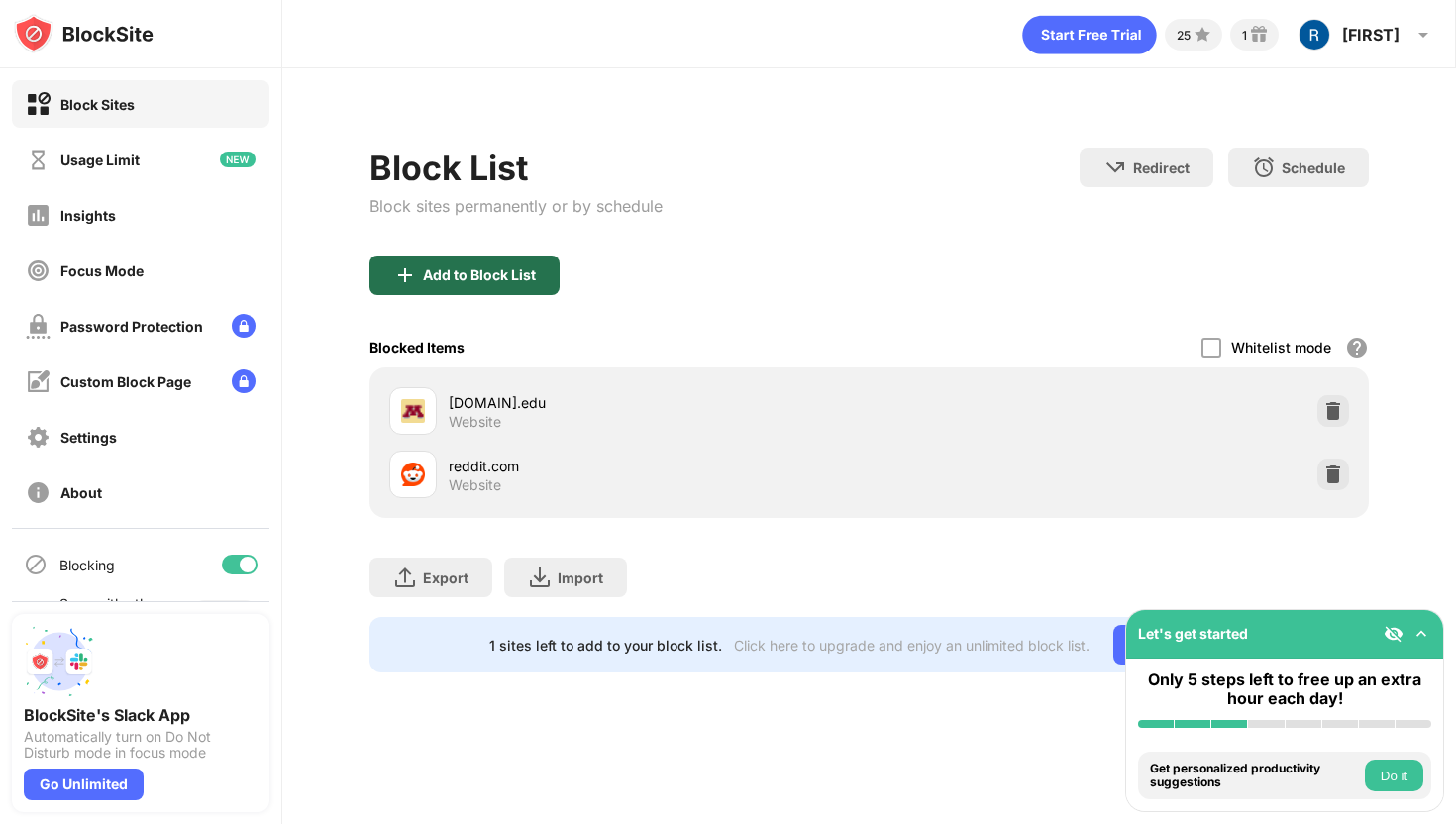 click on "Add to Block List" at bounding box center [465, 275] 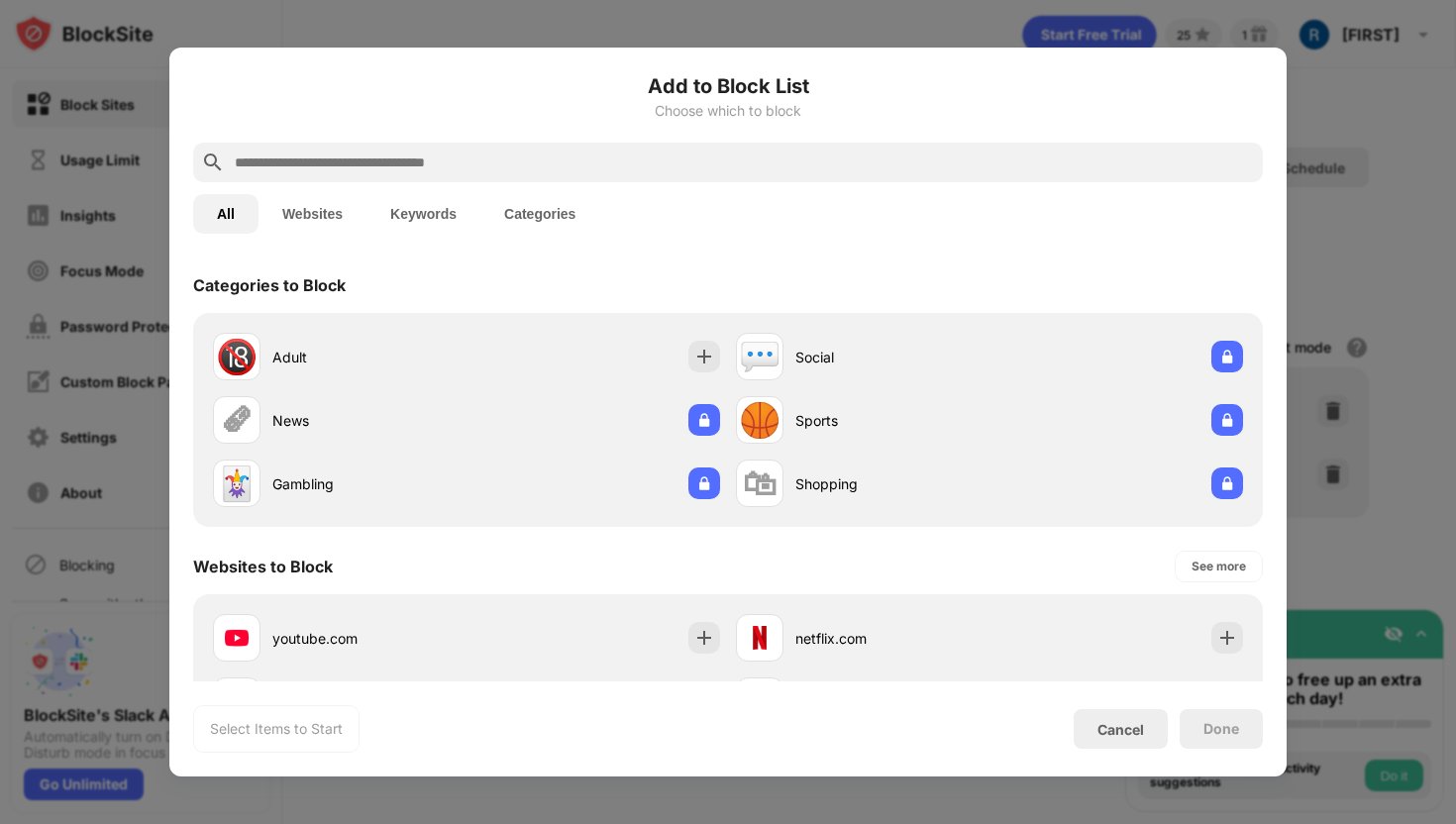 click at bounding box center [744, 162] 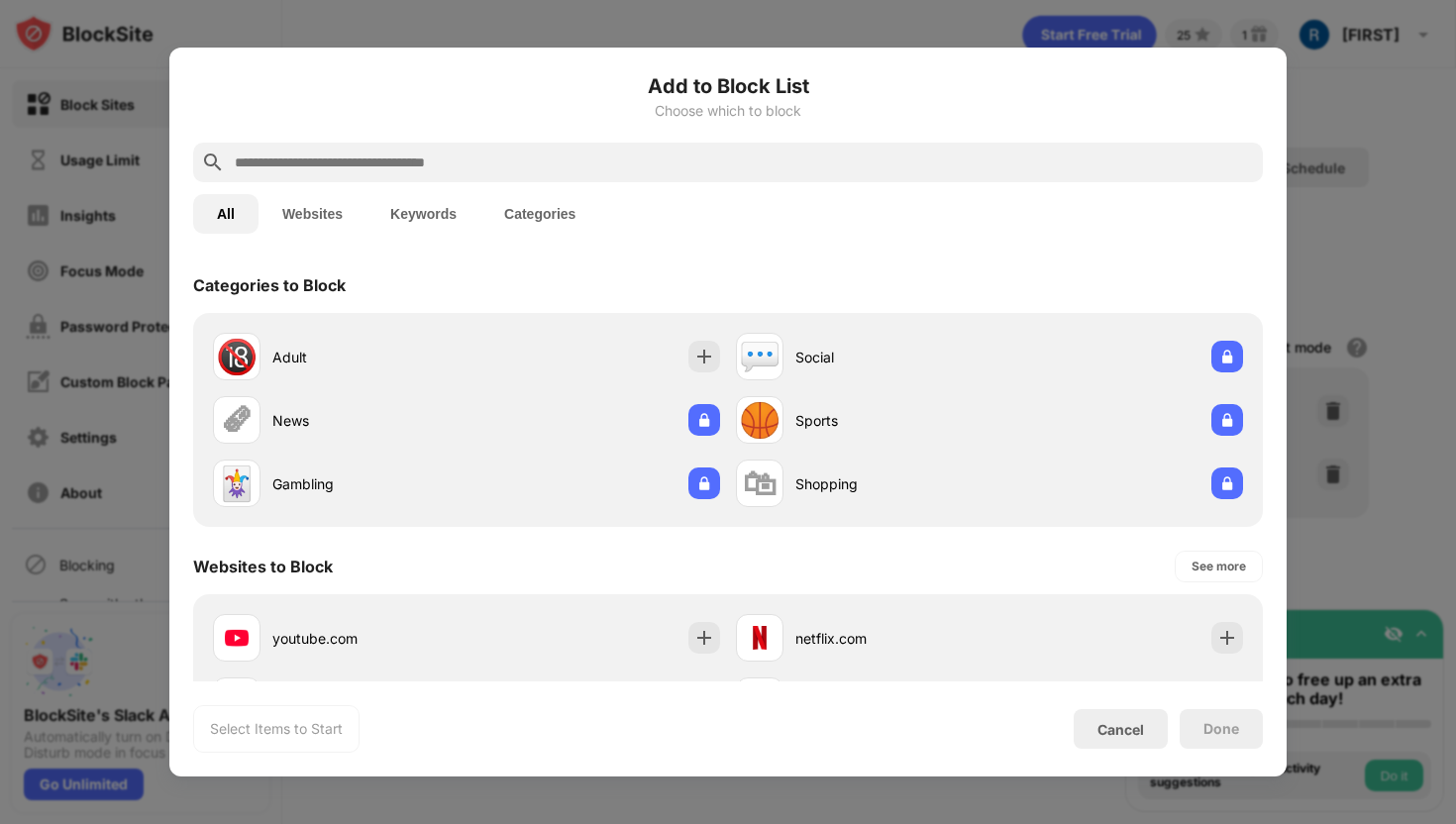 click at bounding box center [744, 162] 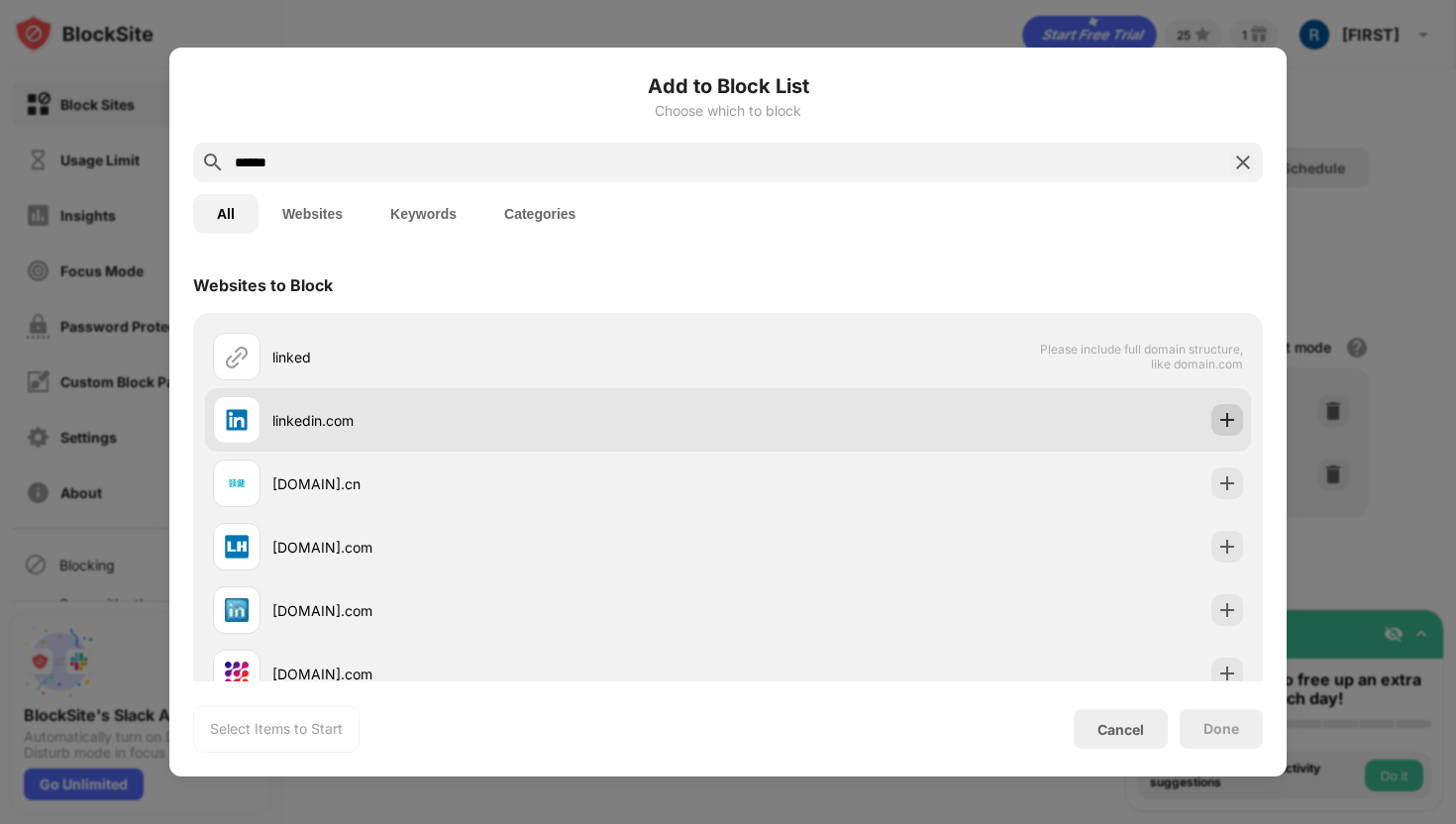 type on "******" 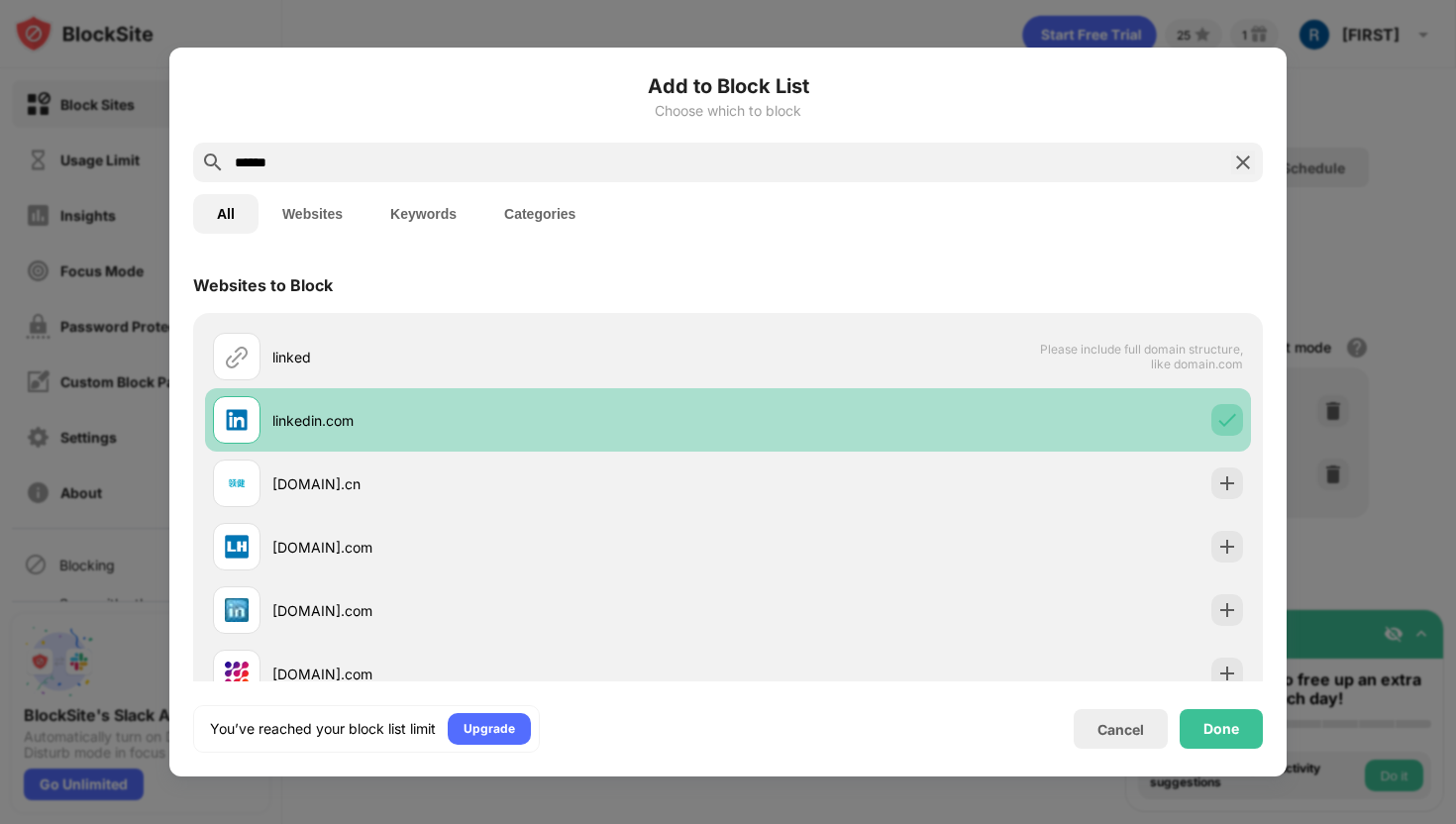 click at bounding box center (1227, 420) 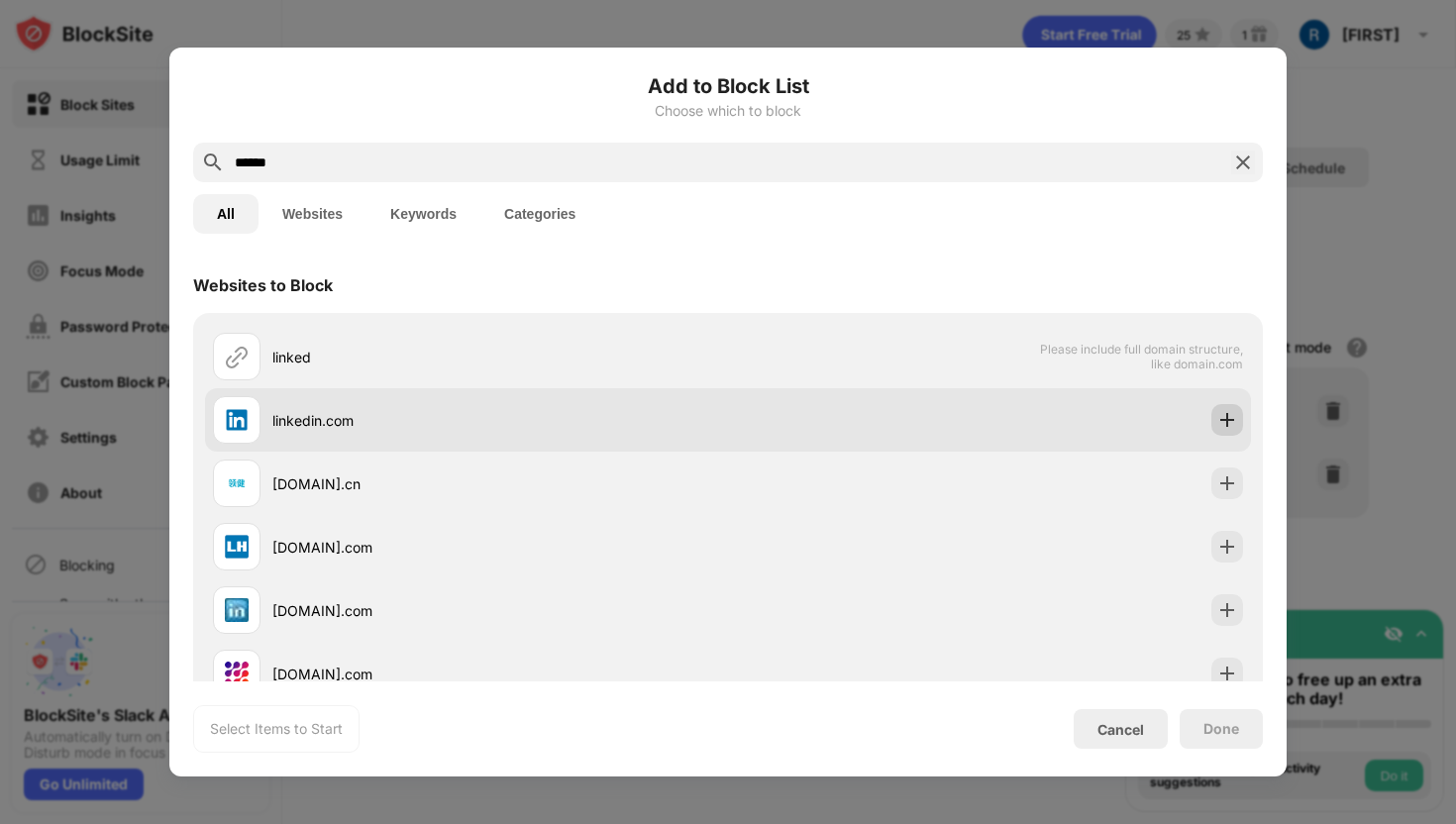 click at bounding box center [1227, 420] 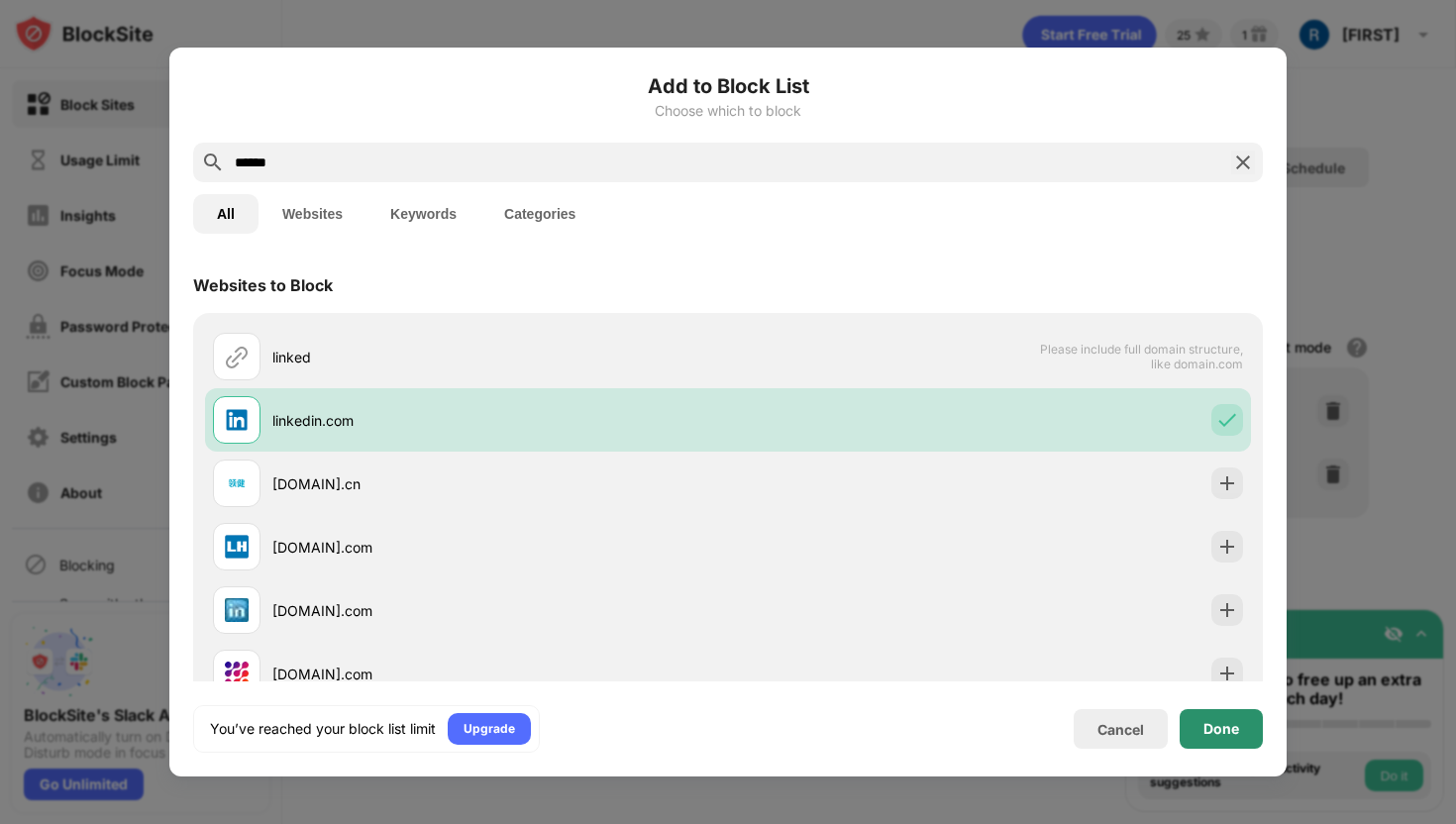 click on "Done" at bounding box center [1221, 729] 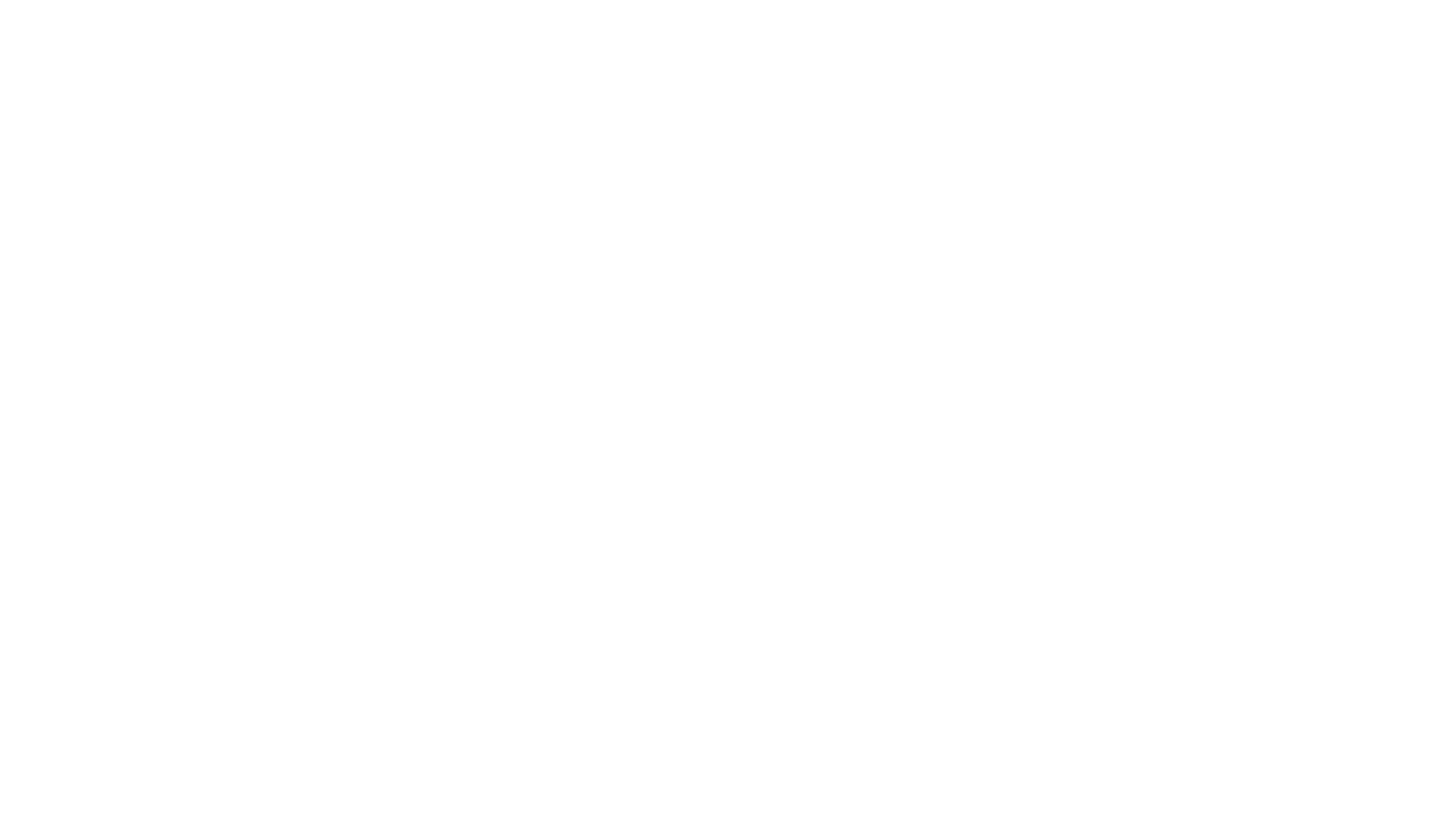 scroll, scrollTop: 0, scrollLeft: 0, axis: both 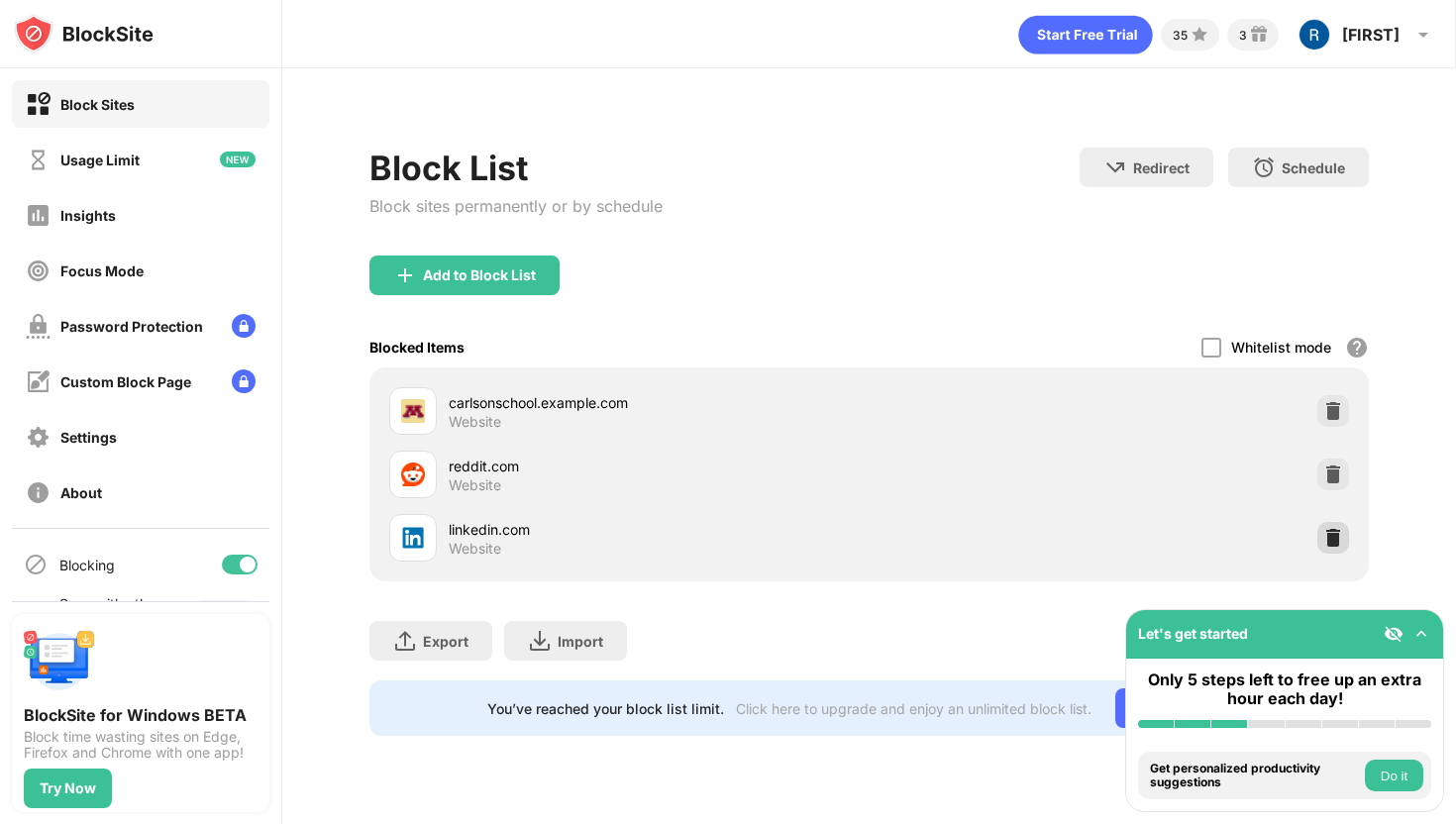 click at bounding box center [1333, 538] 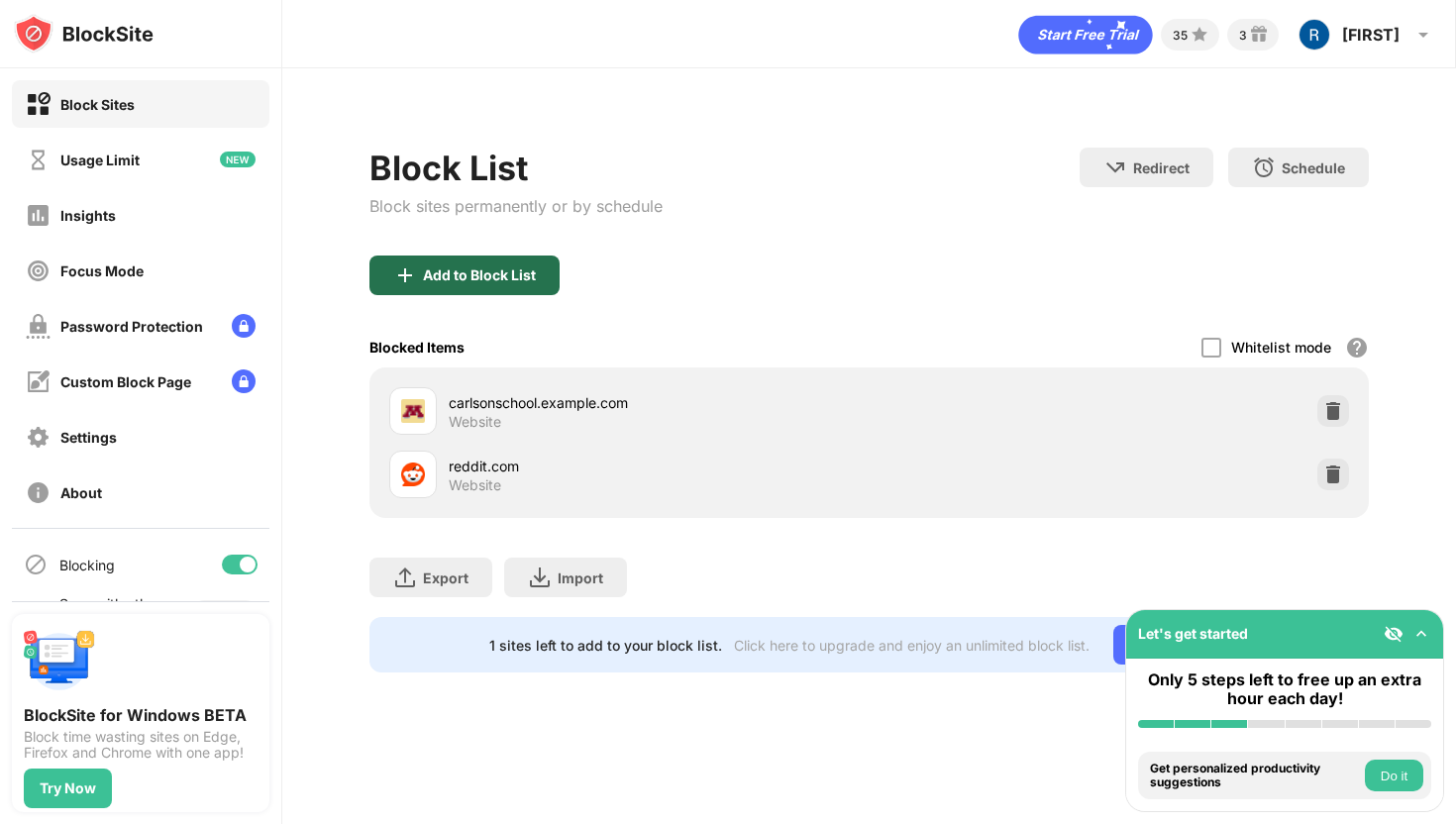 click on "Add to Block List" at bounding box center [479, 275] 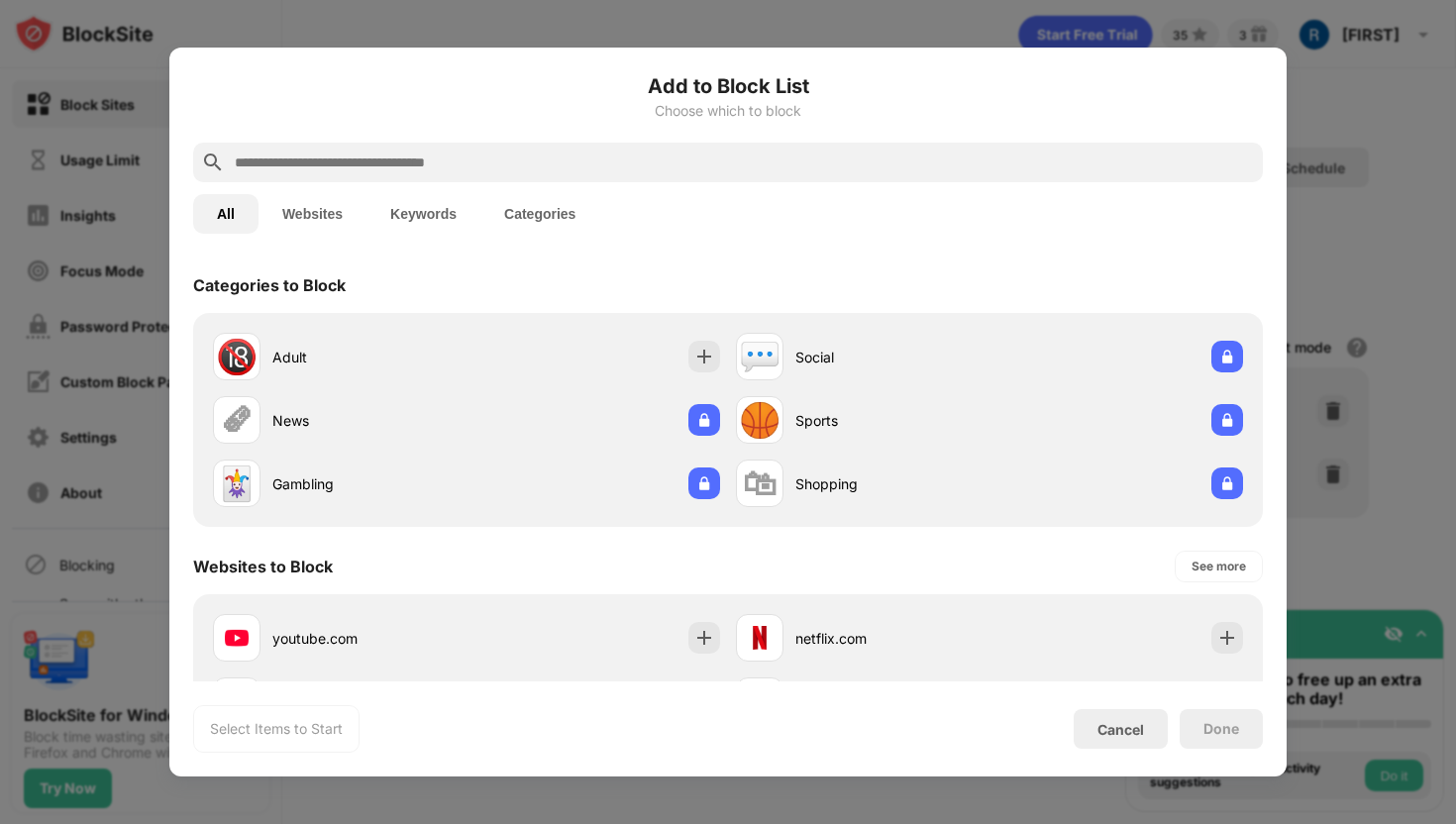 click at bounding box center (744, 162) 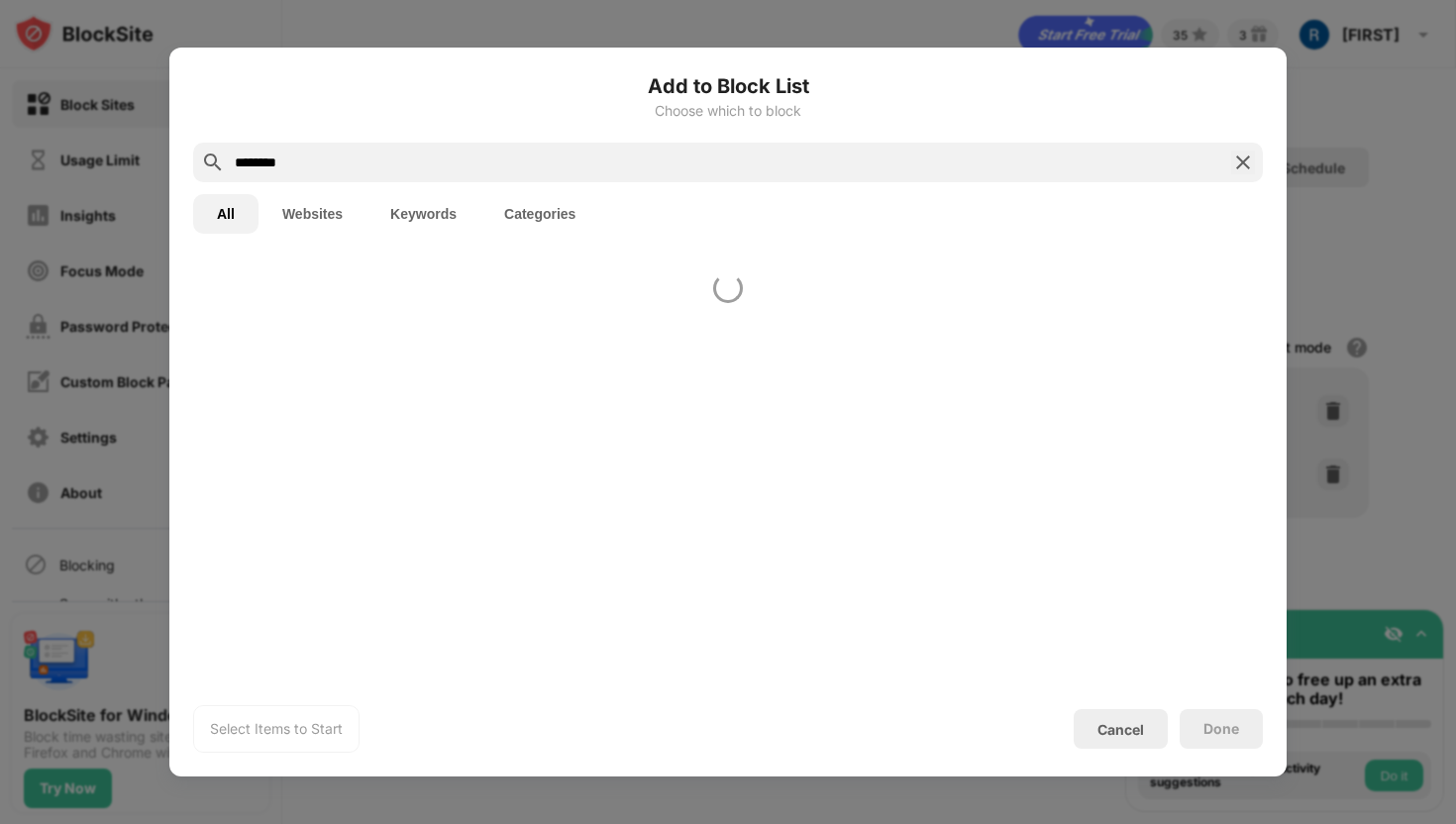type on "********" 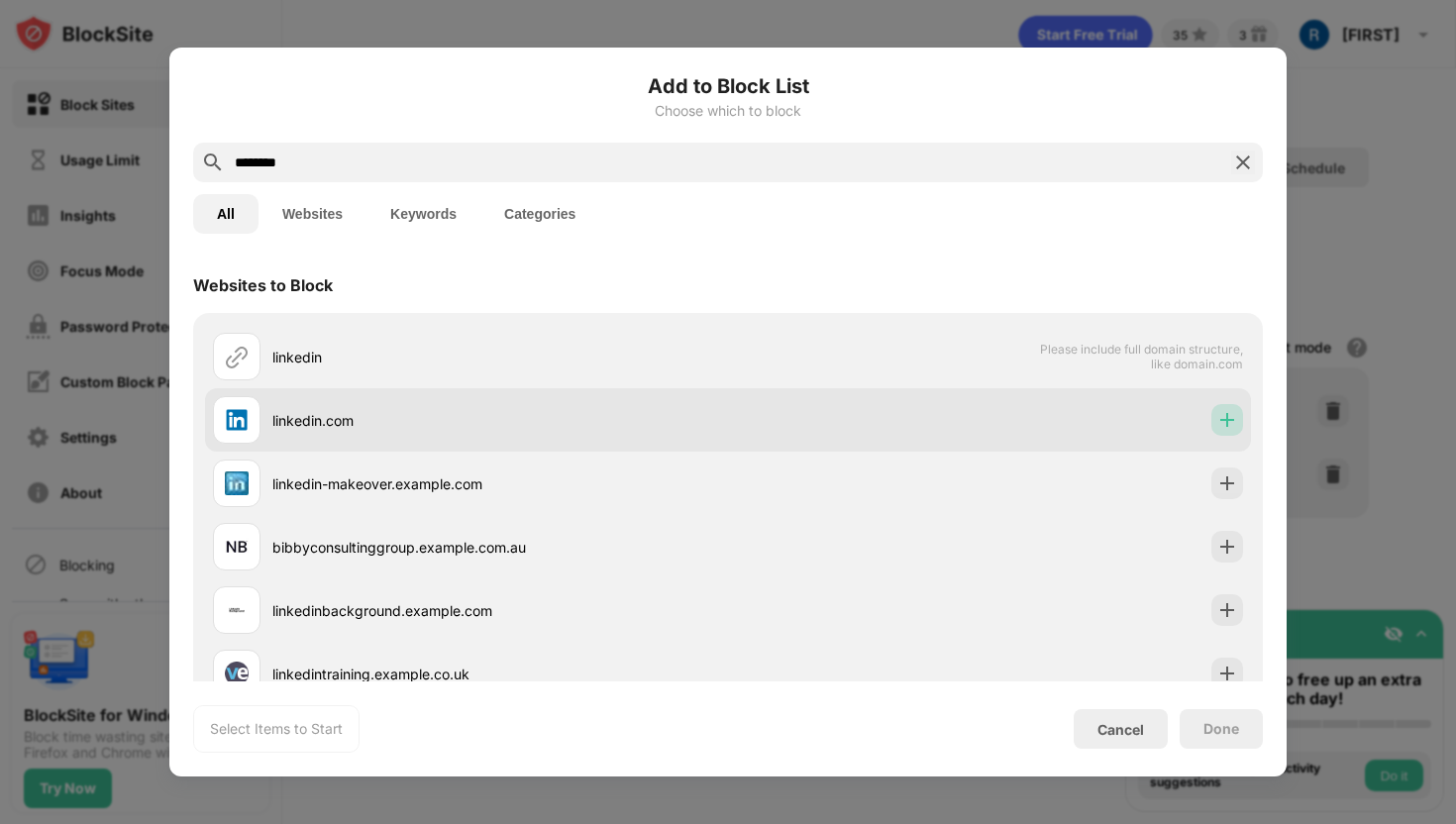 click at bounding box center (1227, 420) 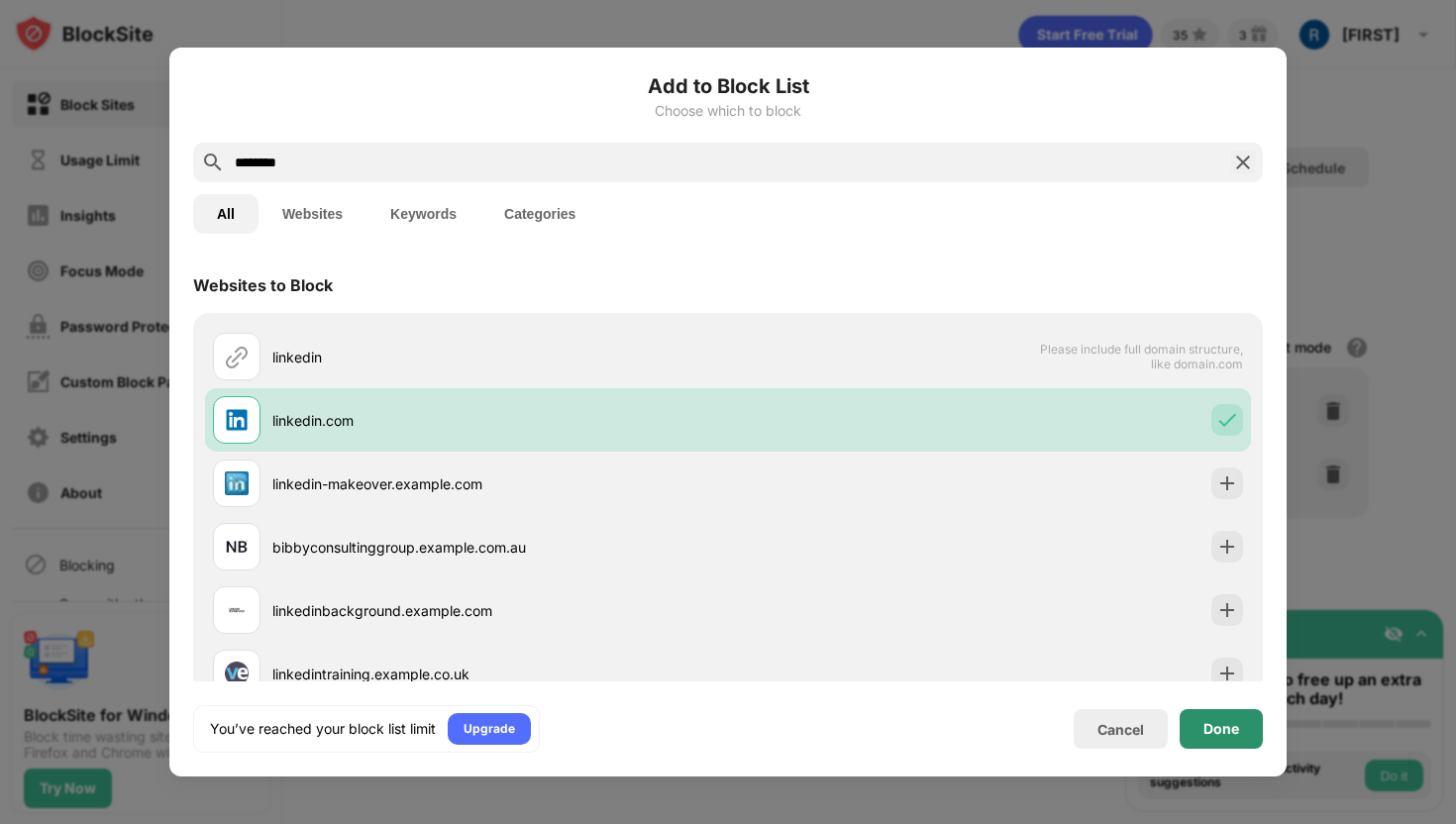 click on "Done" at bounding box center (1221, 729) 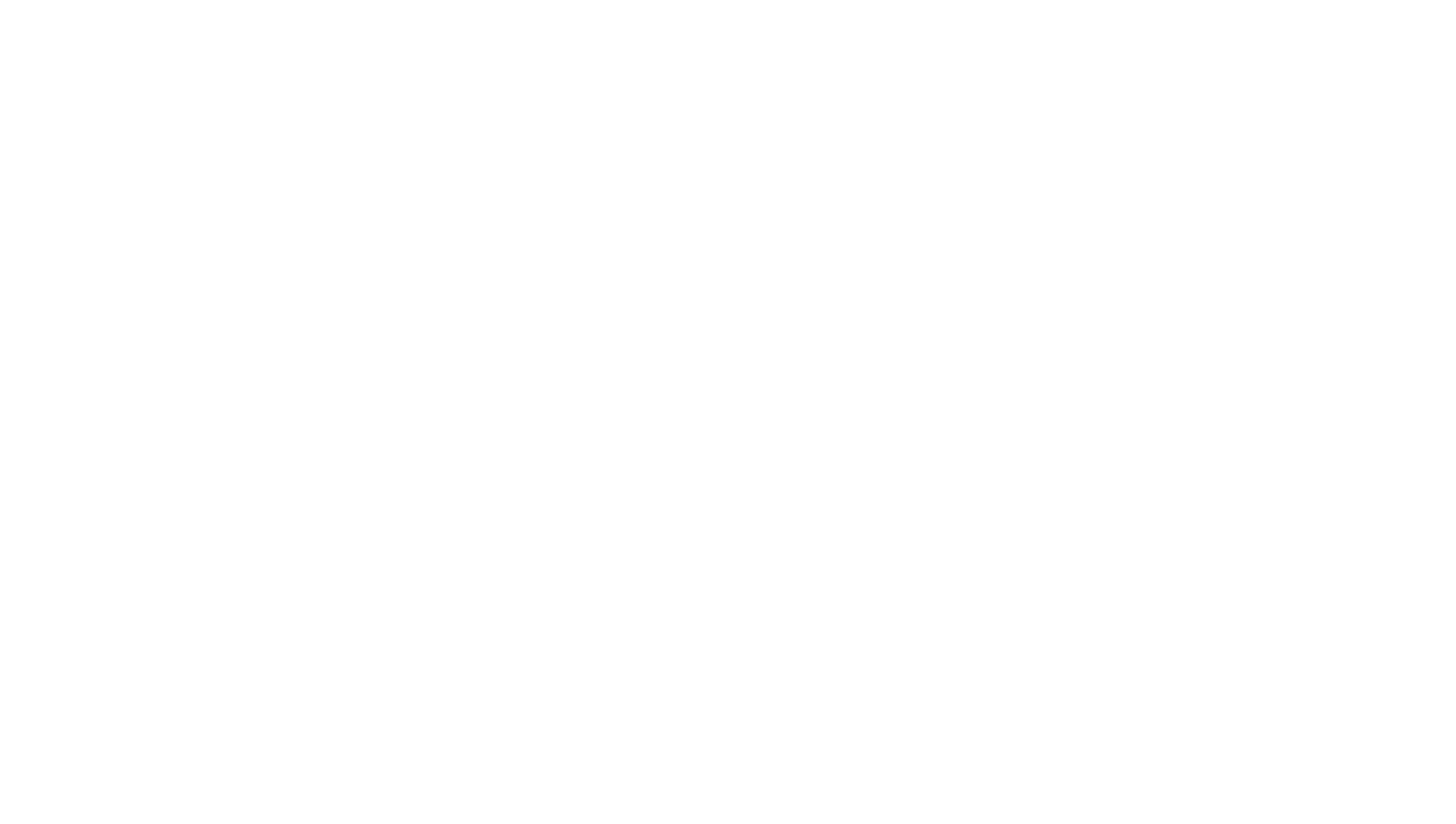 scroll, scrollTop: 0, scrollLeft: 0, axis: both 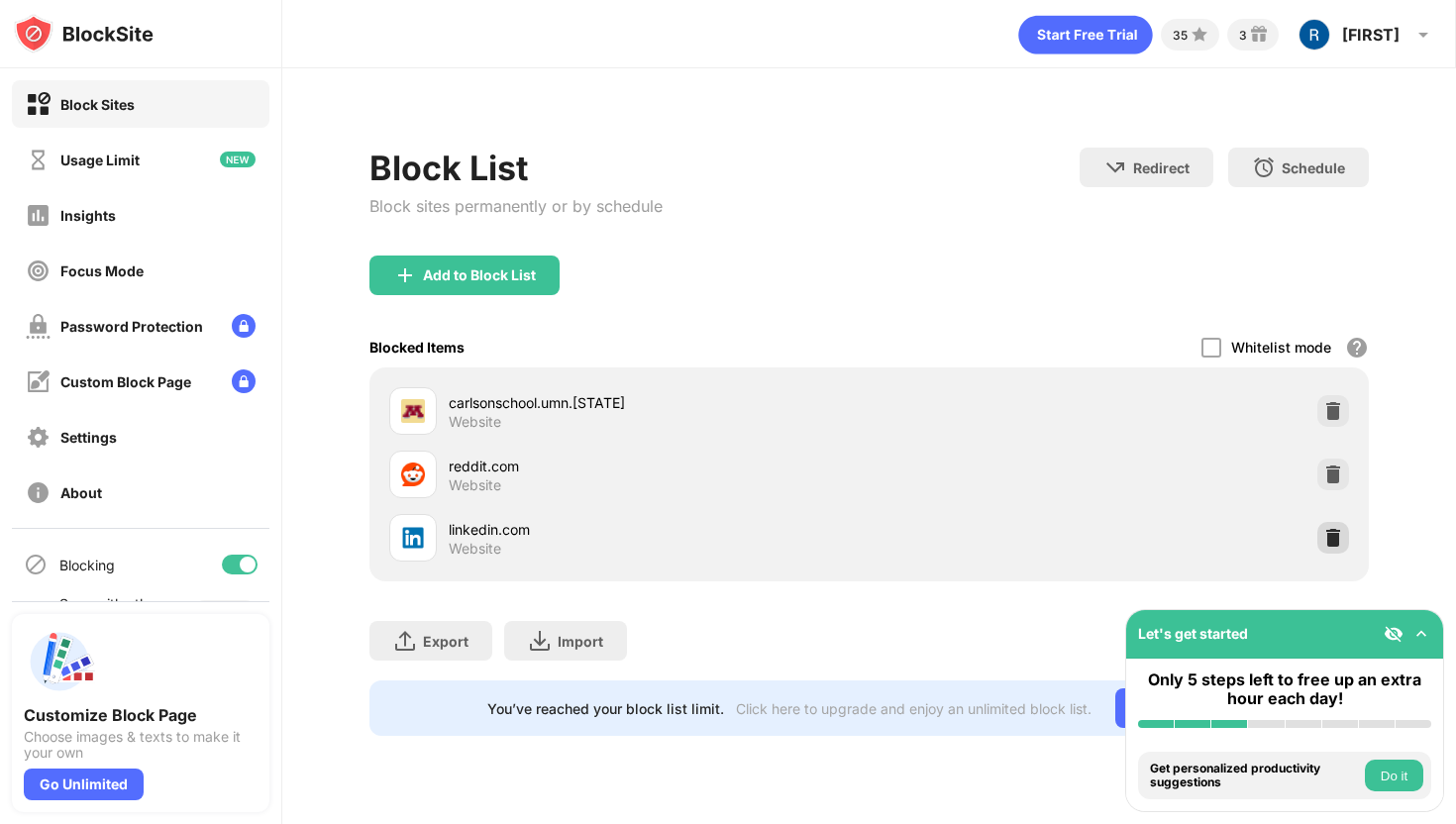 click at bounding box center (1333, 538) 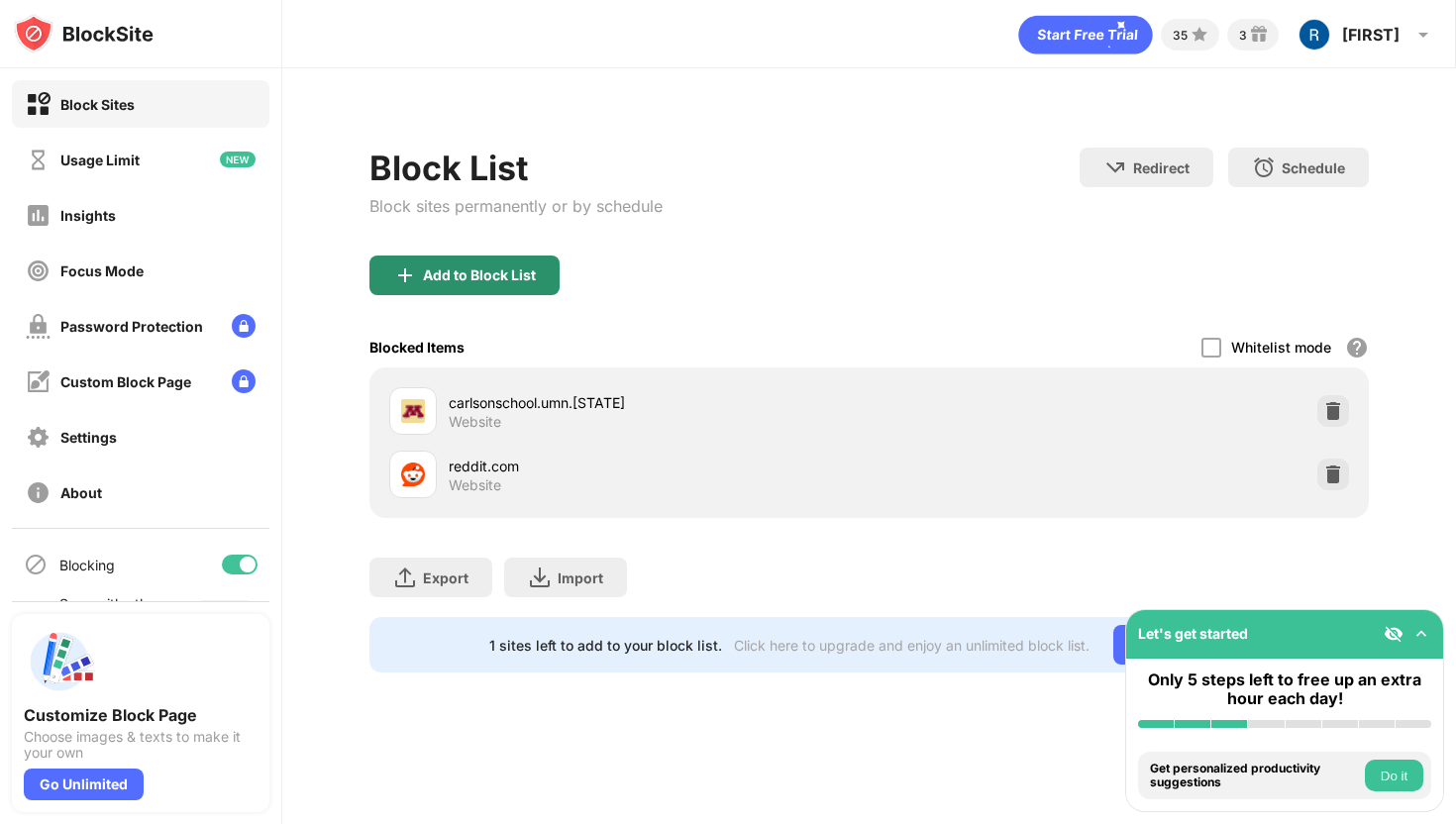 click on "Add to Block List" at bounding box center [465, 275] 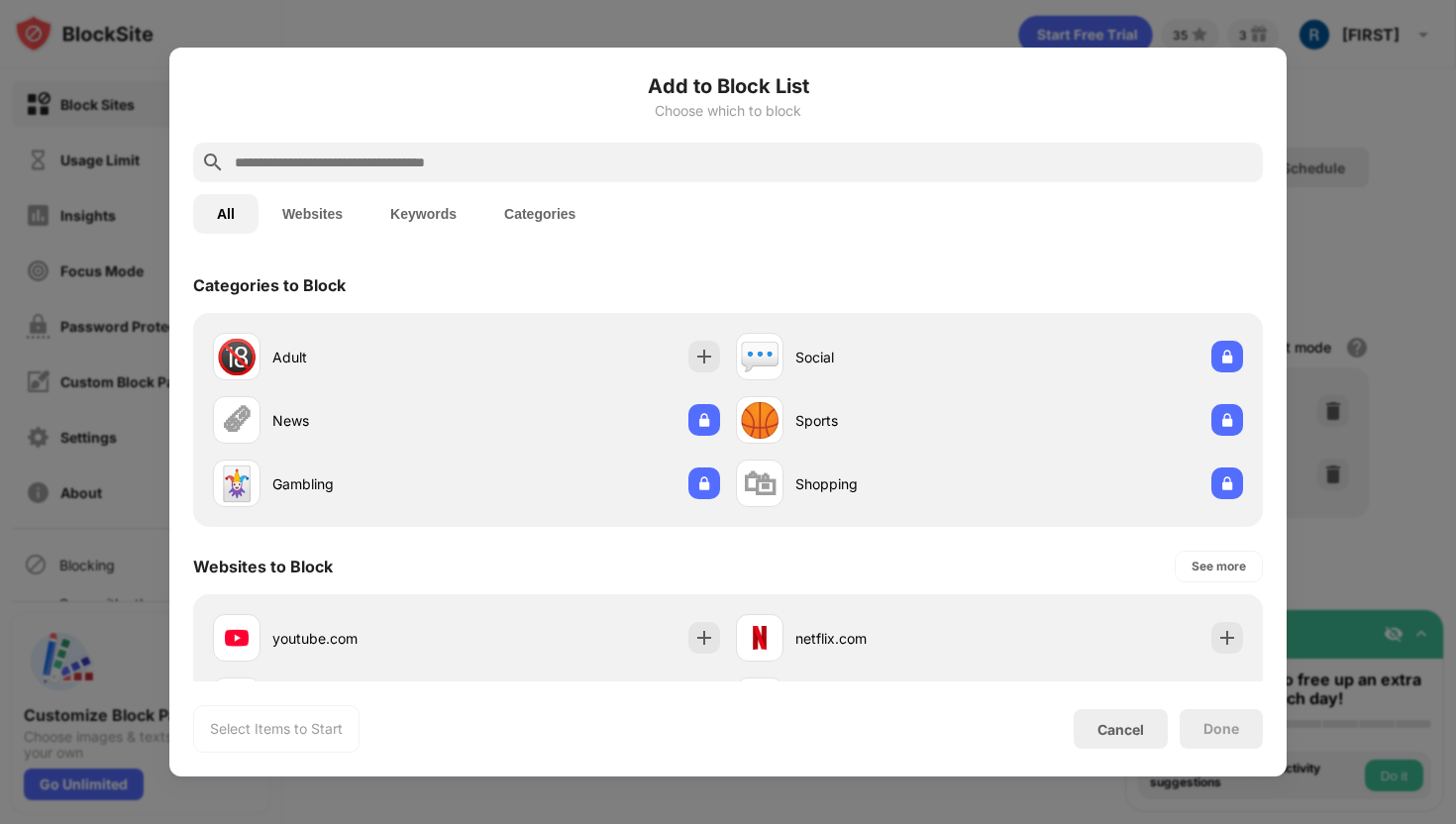 click at bounding box center [744, 162] 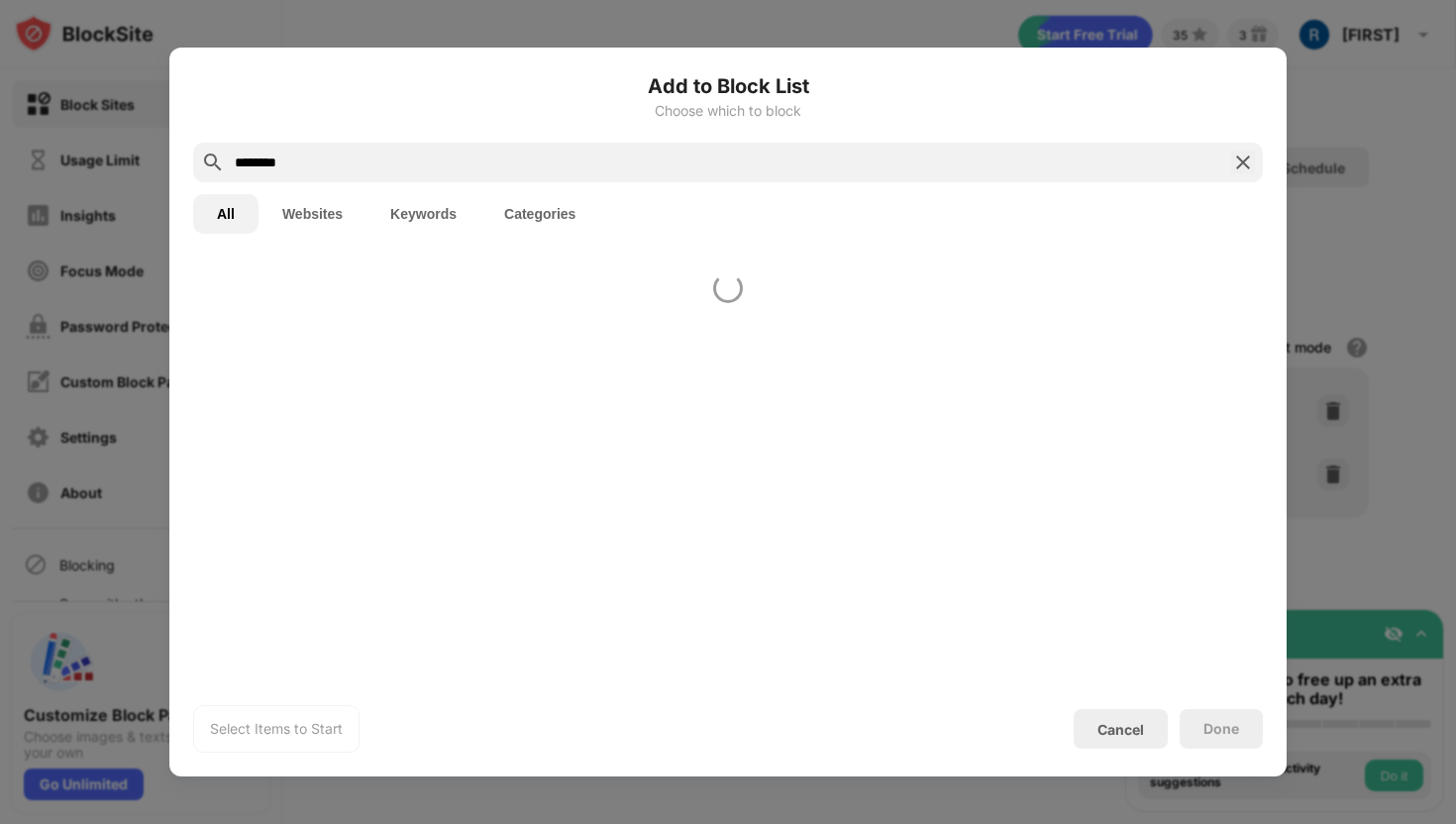 type on "********" 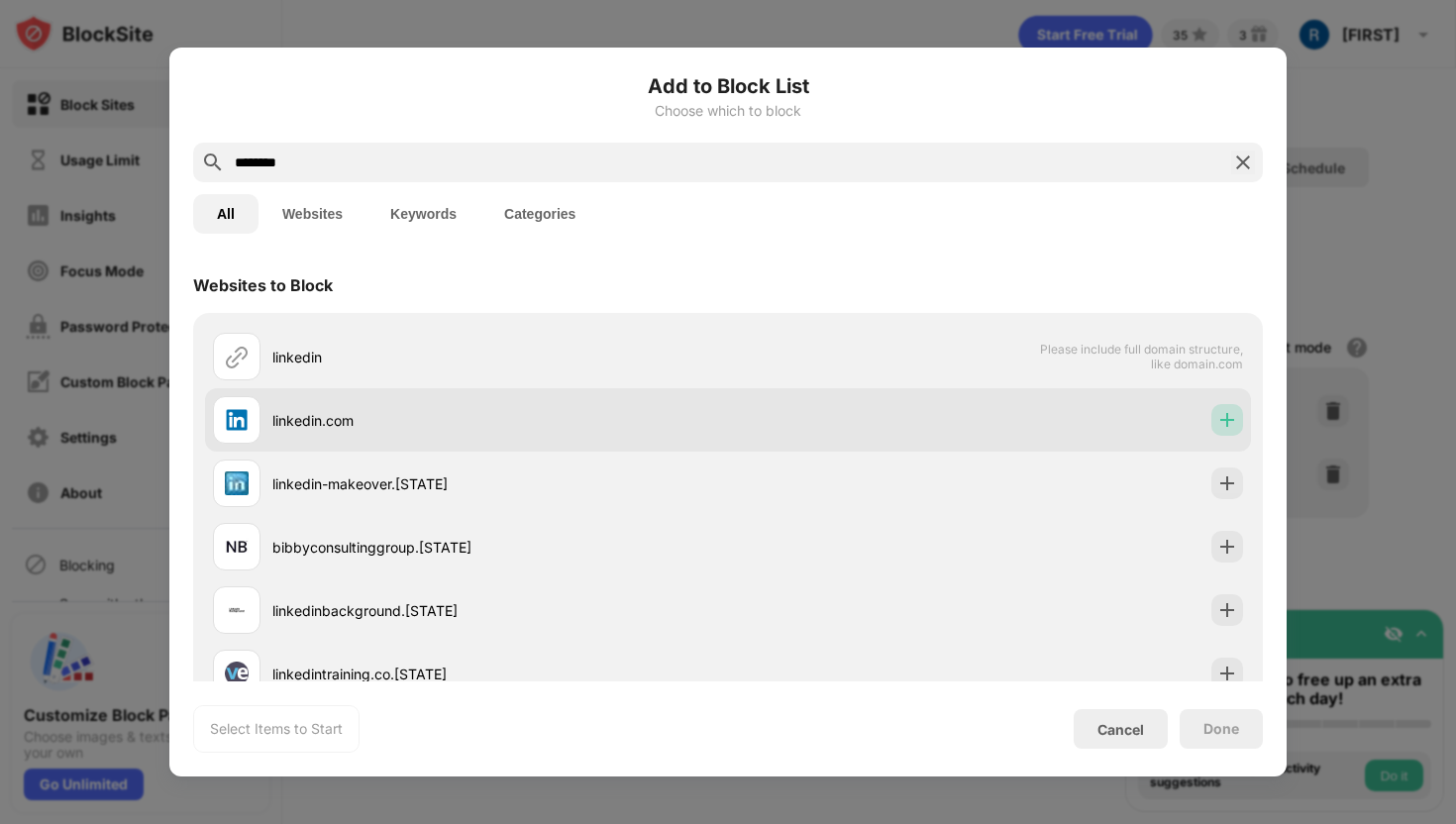 click at bounding box center (1227, 420) 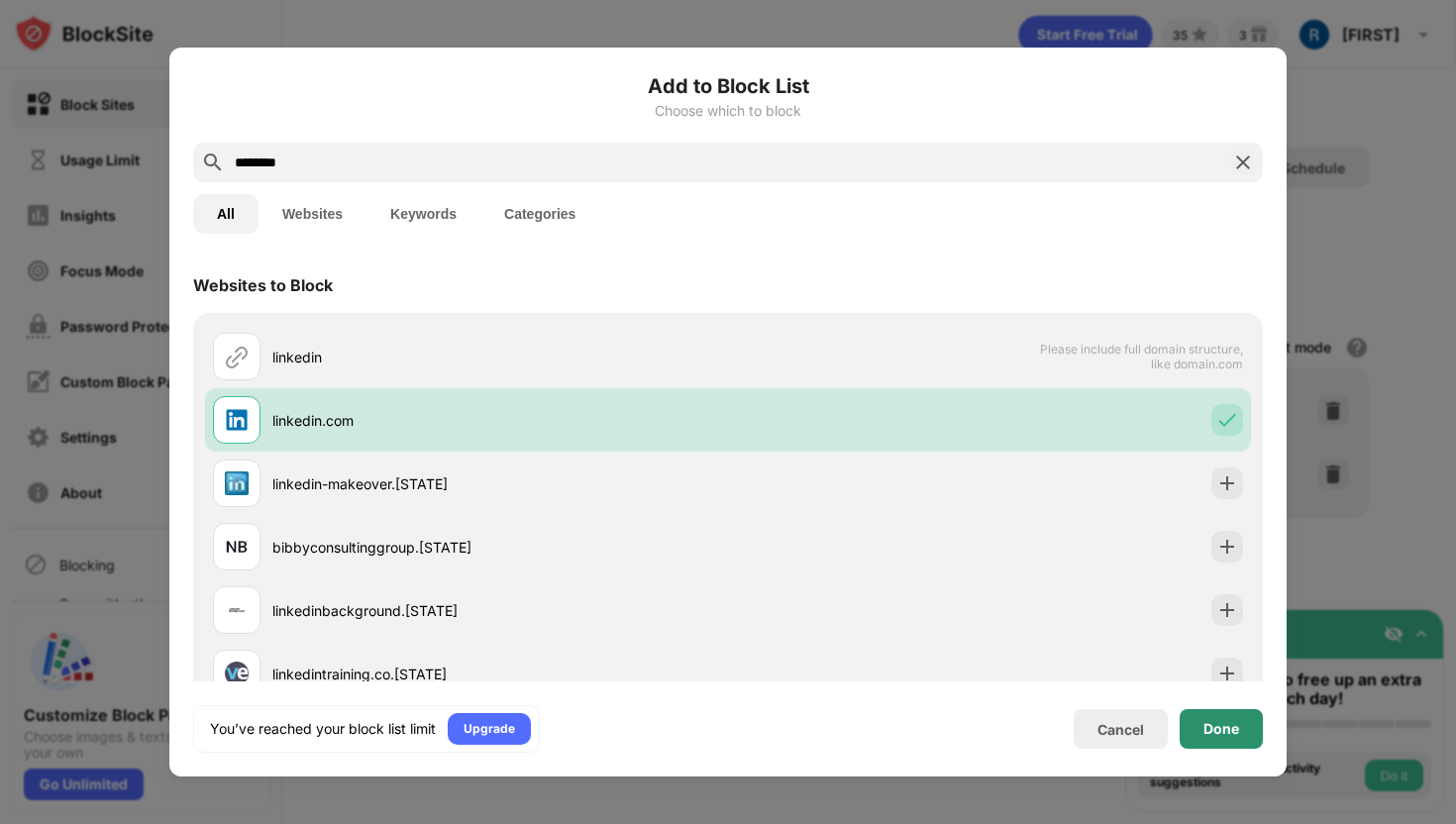 click on "Done" at bounding box center (1221, 729) 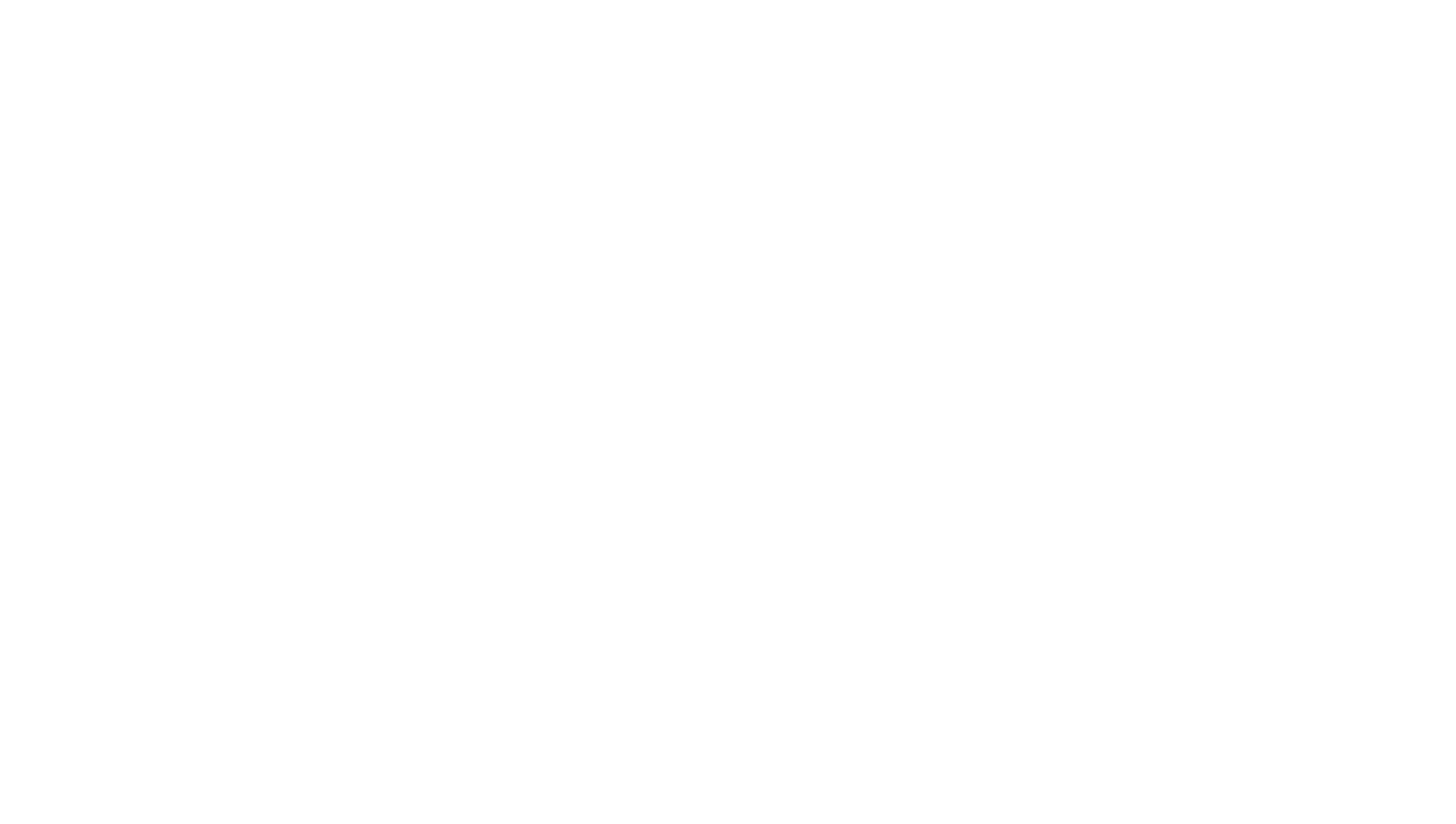 scroll, scrollTop: 0, scrollLeft: 0, axis: both 